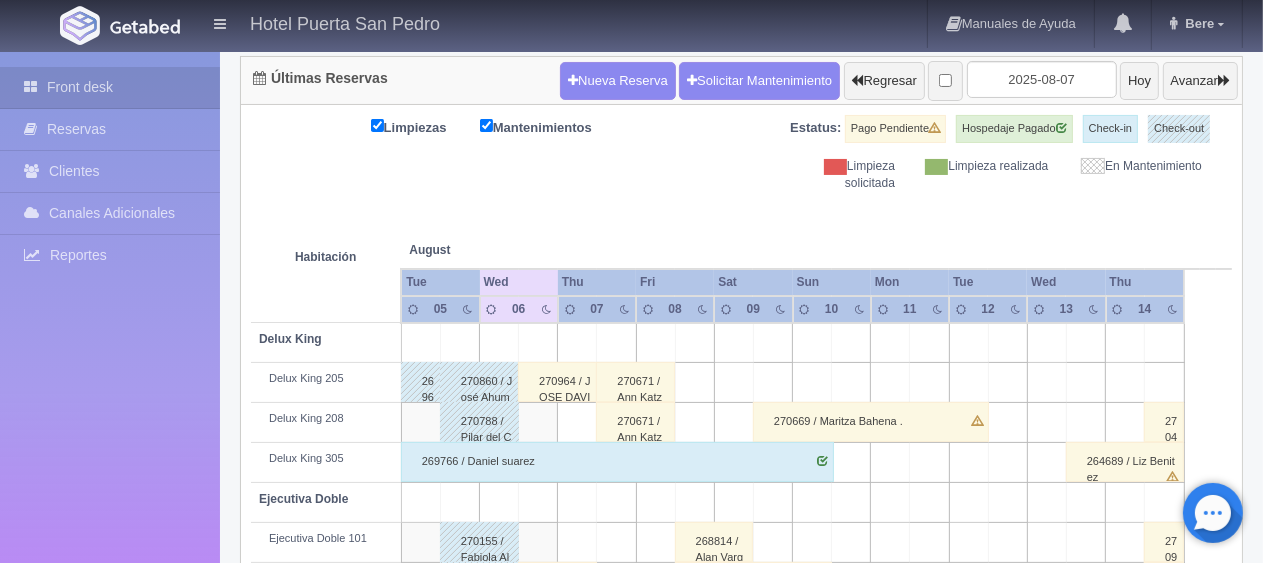 scroll, scrollTop: 600, scrollLeft: 0, axis: vertical 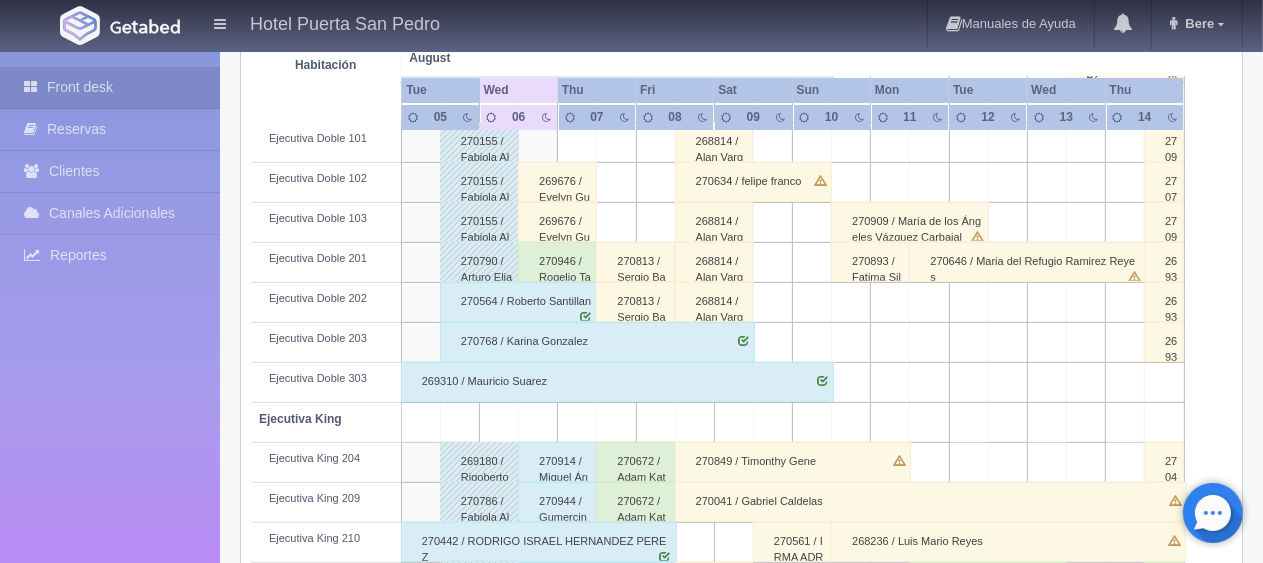 click on "270946 / Rogelio Tabares" at bounding box center [557, 262] 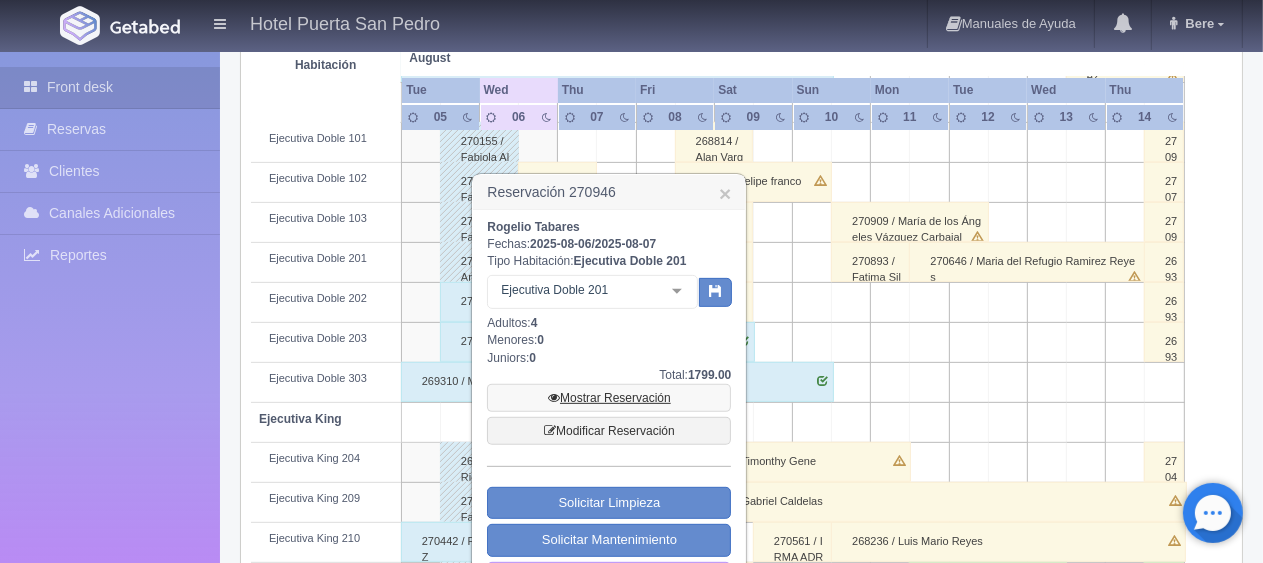 click on "Mostrar Reservación" at bounding box center (609, 398) 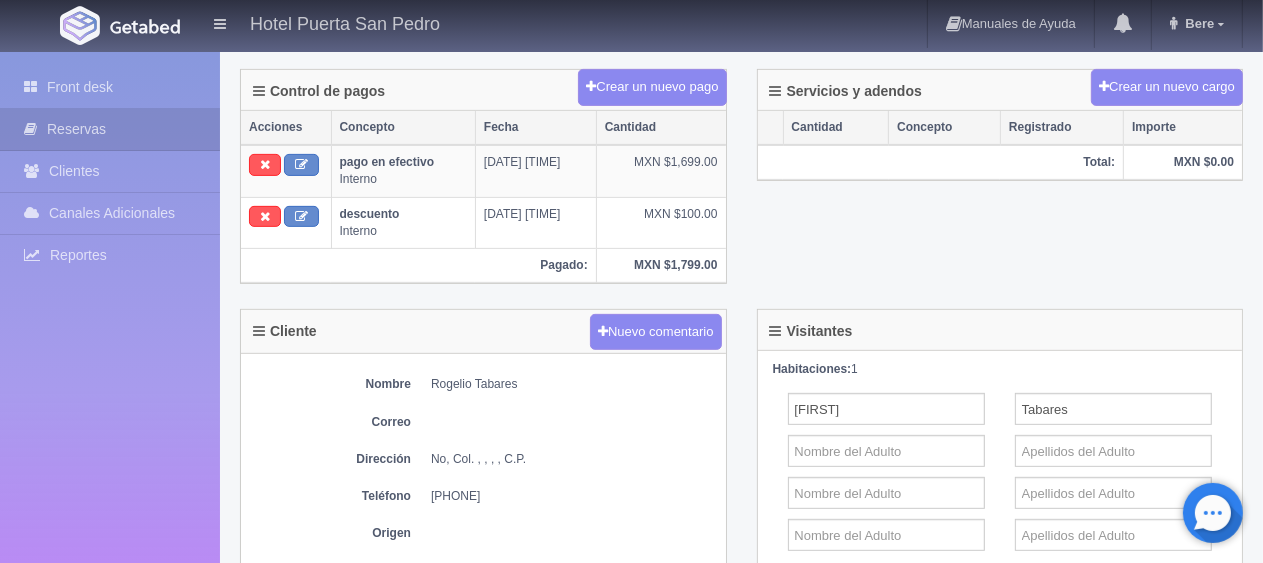 scroll, scrollTop: 0, scrollLeft: 0, axis: both 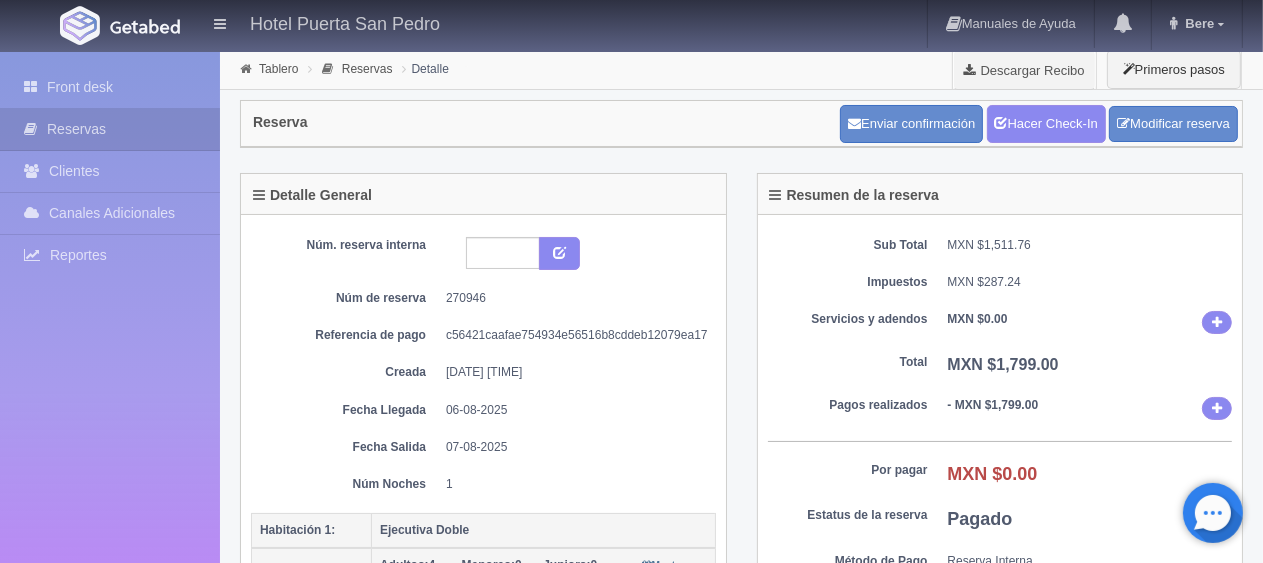 click on "MXN $287.24" at bounding box center (1090, 282) 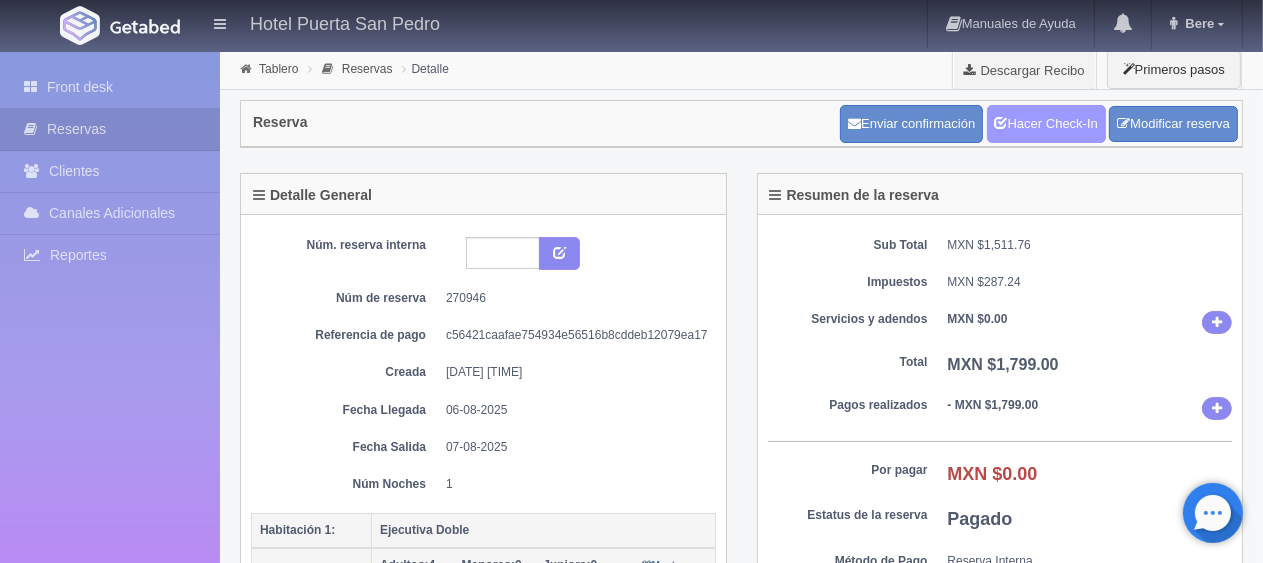 click on "Hacer Check-In" at bounding box center [1046, 124] 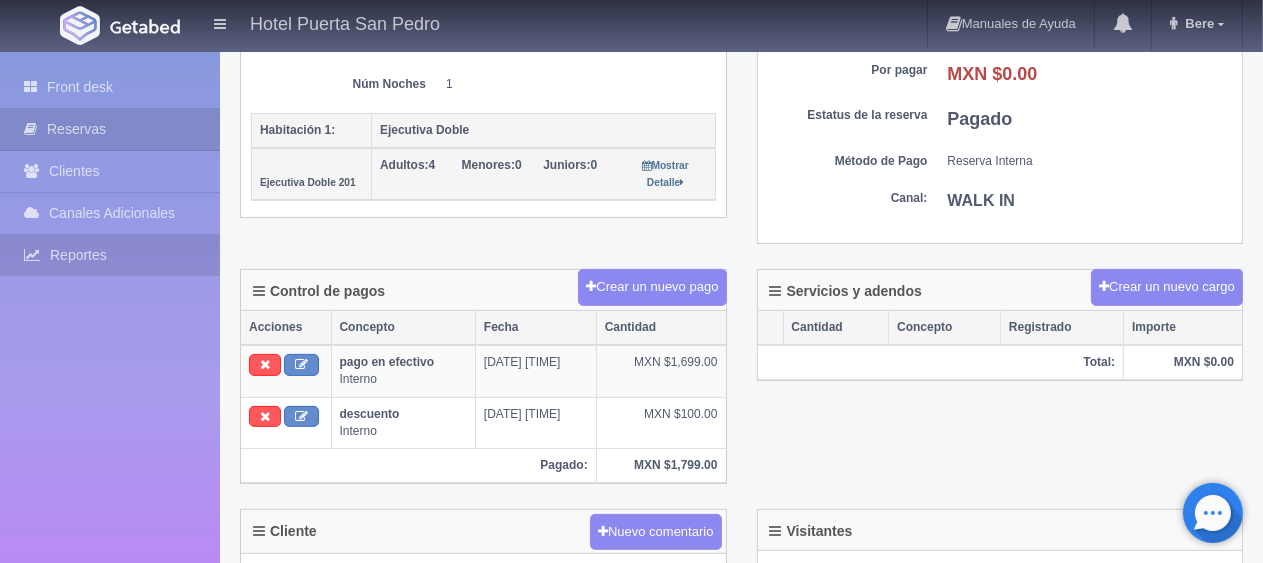 scroll, scrollTop: 0, scrollLeft: 0, axis: both 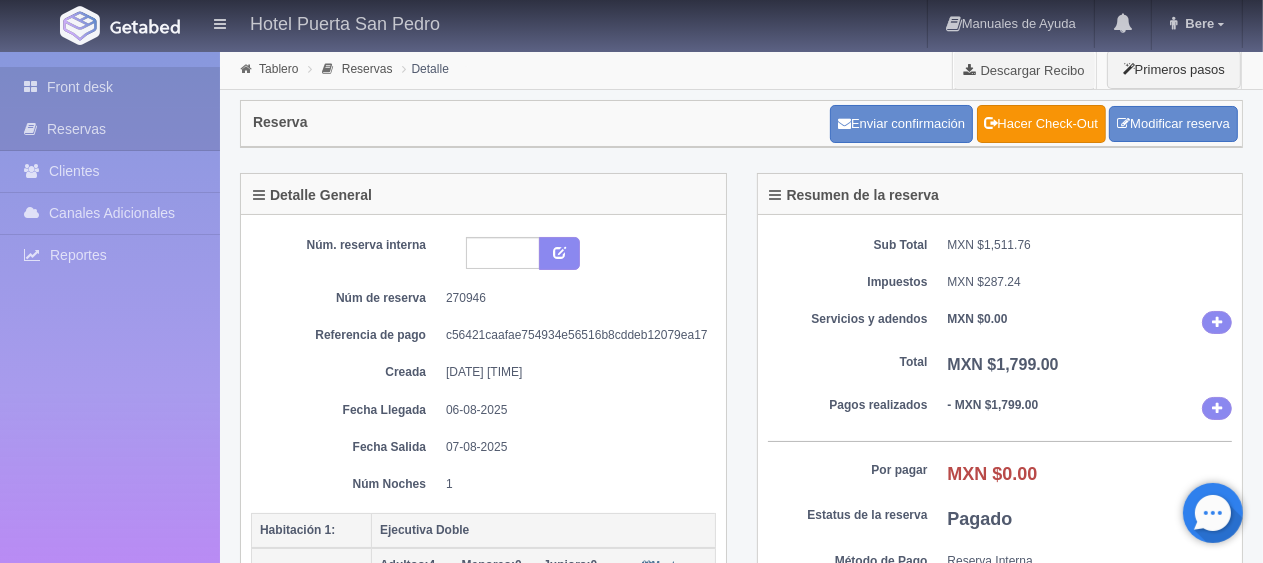 click on "Front desk" at bounding box center [110, 87] 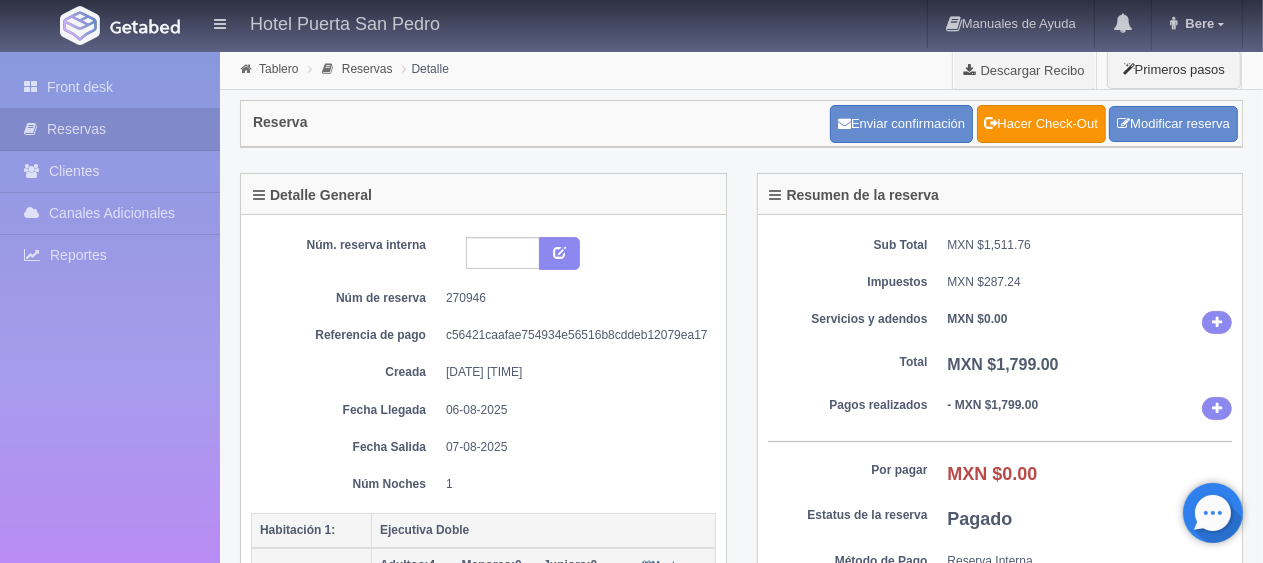 scroll, scrollTop: 400, scrollLeft: 0, axis: vertical 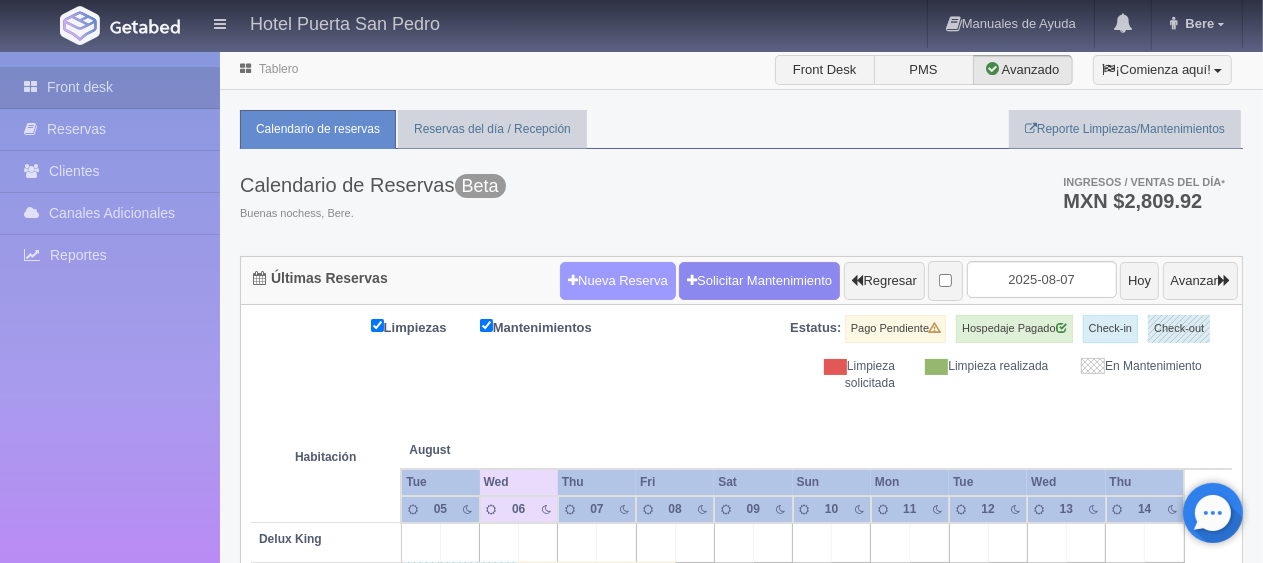 click on "Nueva Reserva" at bounding box center [618, 281] 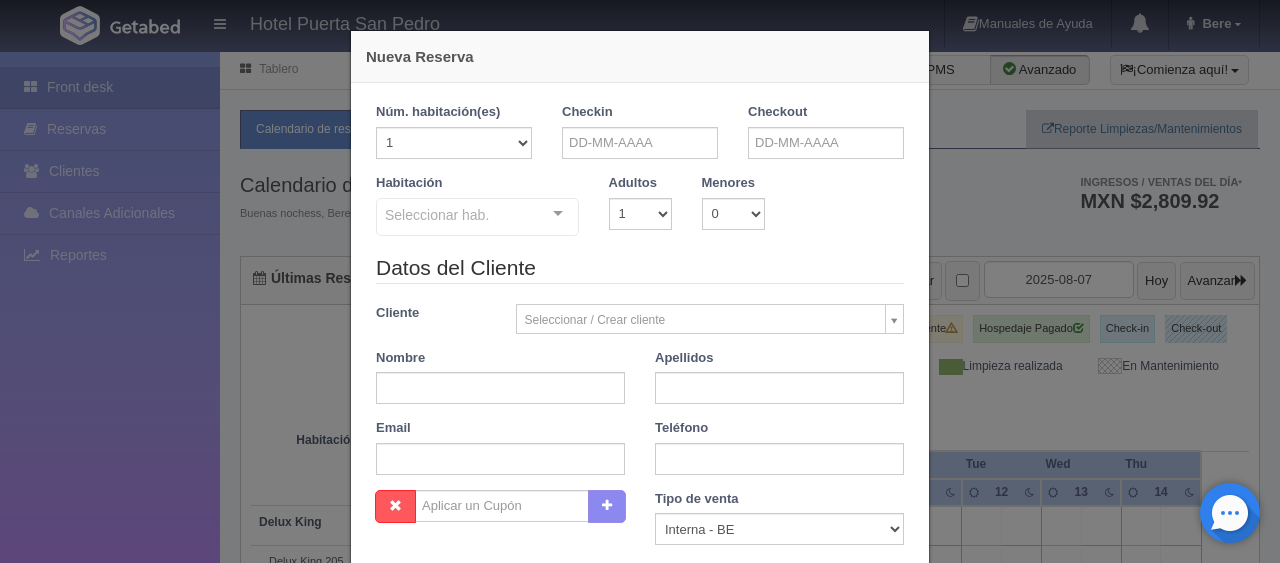 checkbox on "false" 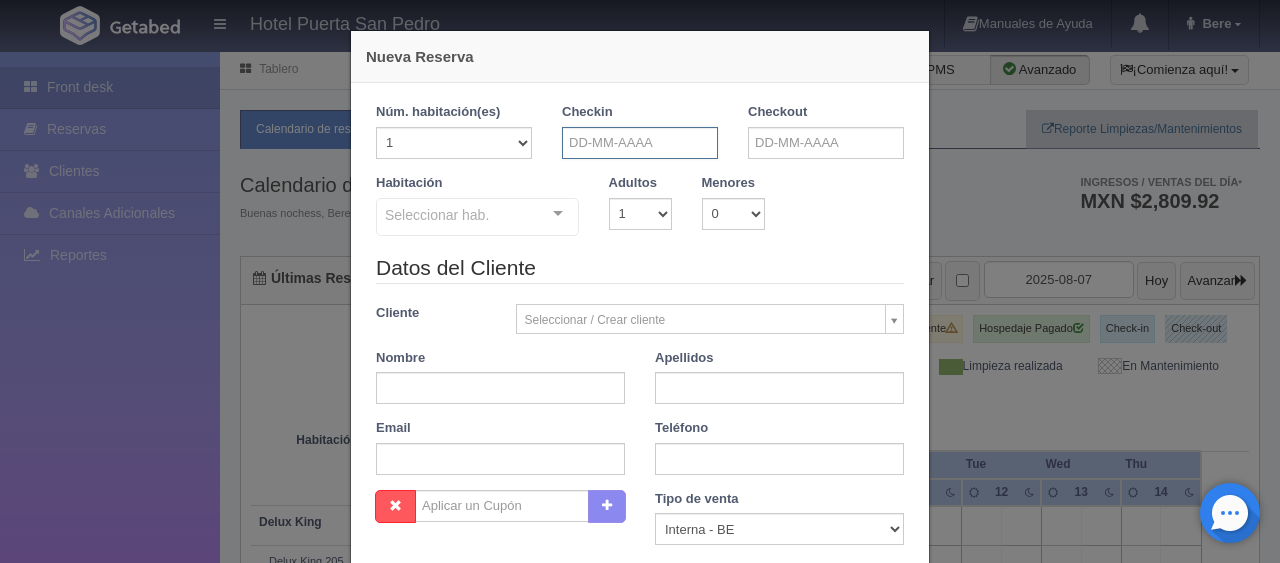 click at bounding box center (640, 143) 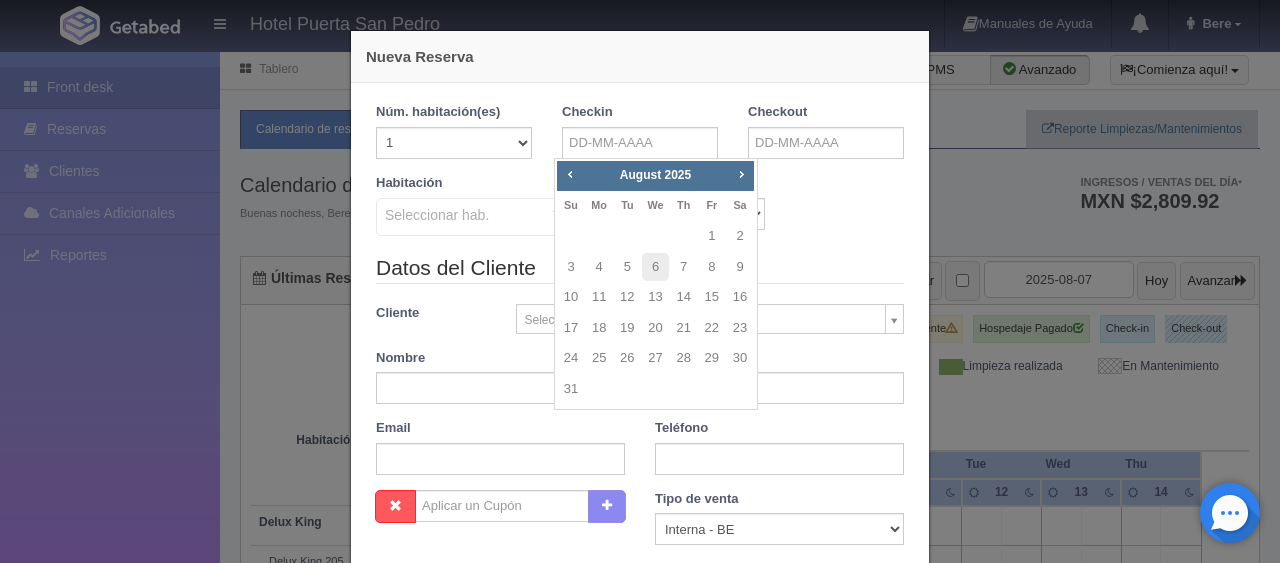 click on "Nueva Reserva   1   Núm. habitación(es)   1   2   3   4   5   6   7   8   9   10   11   12   13   14   15   16   17   18   19   20   Checkin     Checkout       Habitación
Seleccionar hab.
SUITE SUITE - Sin asignar   SUITE 301     Habitación Personas con Movilidad Reducida Habitación Personas con Movilidad Reducida - Sin asignar   104     Ejecutiva Doble Ejecutiva Doble - Sin asignar   Ejecutiva Doble 101   Ejecutiva Doble 102   Ejecutiva Doble 103   Ejecutiva Doble 201   Ejecutiva Doble 202   Ejecutiva Doble 203   Ejecutiva Doble 303     Ejecutiva King Ejecutiva King - Sin asignar   Ejecutiva King 204   Ejecutiva King 209   Ejecutiva King 210   Ejecutiva King 304     Premier Doble Premier Doble - Sin asignar   Premier Doble 206   Premier Doble 207   Premier Doble 211   Premier Doble 212     Delux King Delux King - Sin asignar   Delux King 205   Delux King 208   Delux King 305     No elements found. Consider changing the search query.   List is empty.         1" at bounding box center [640, 281] 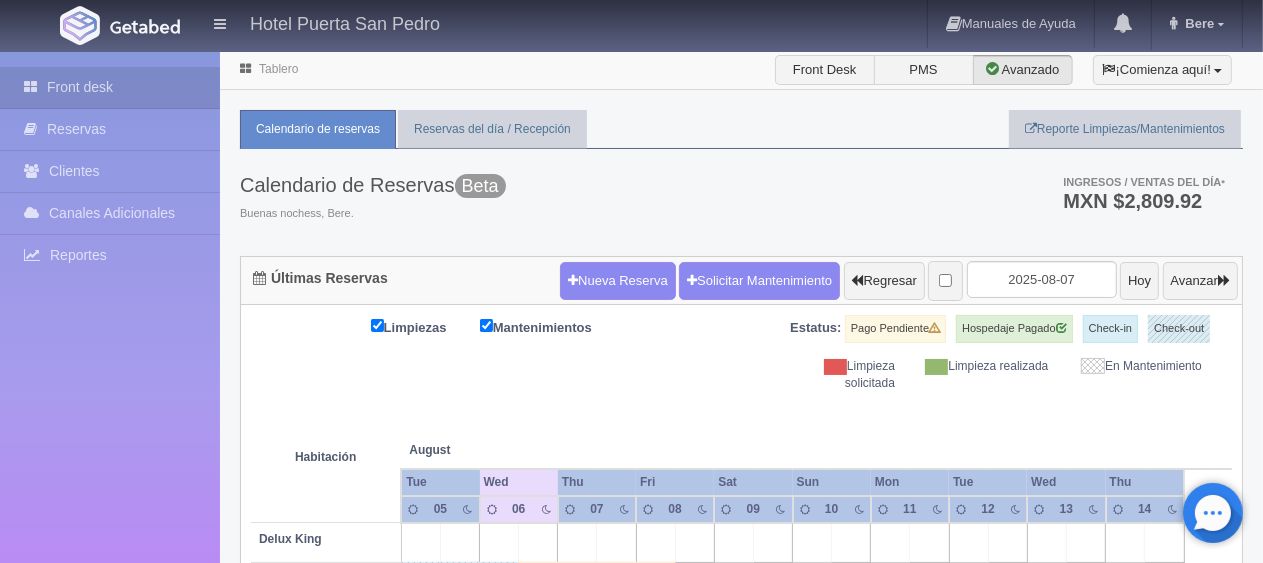 scroll, scrollTop: 500, scrollLeft: 0, axis: vertical 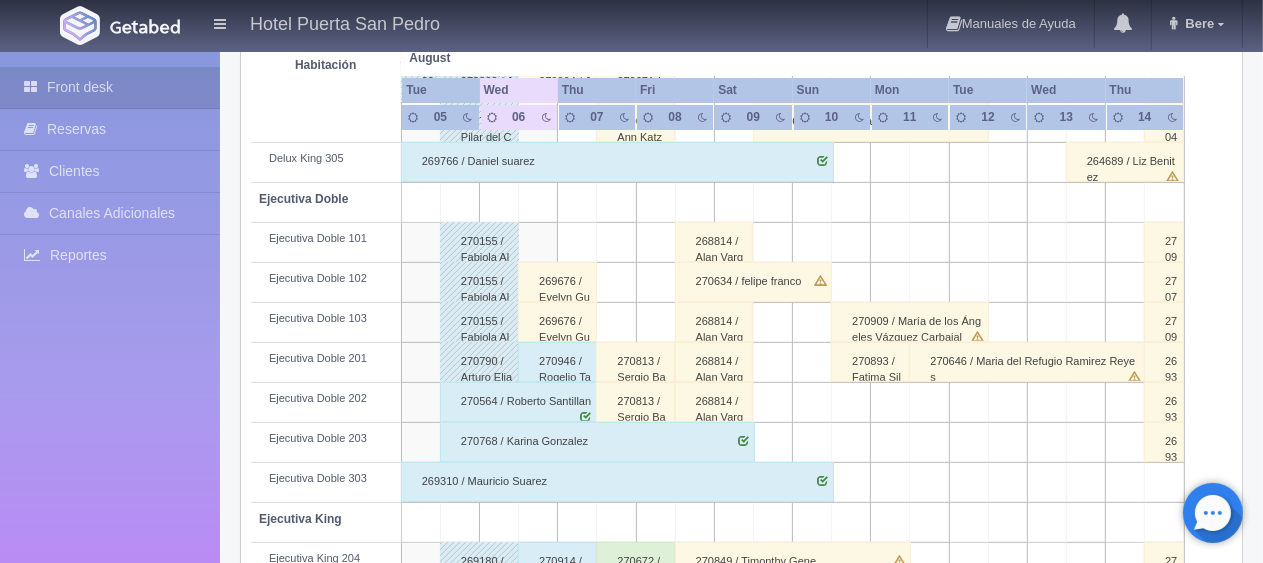 click on "269676 / Evelyn Guzman" at bounding box center [557, 282] 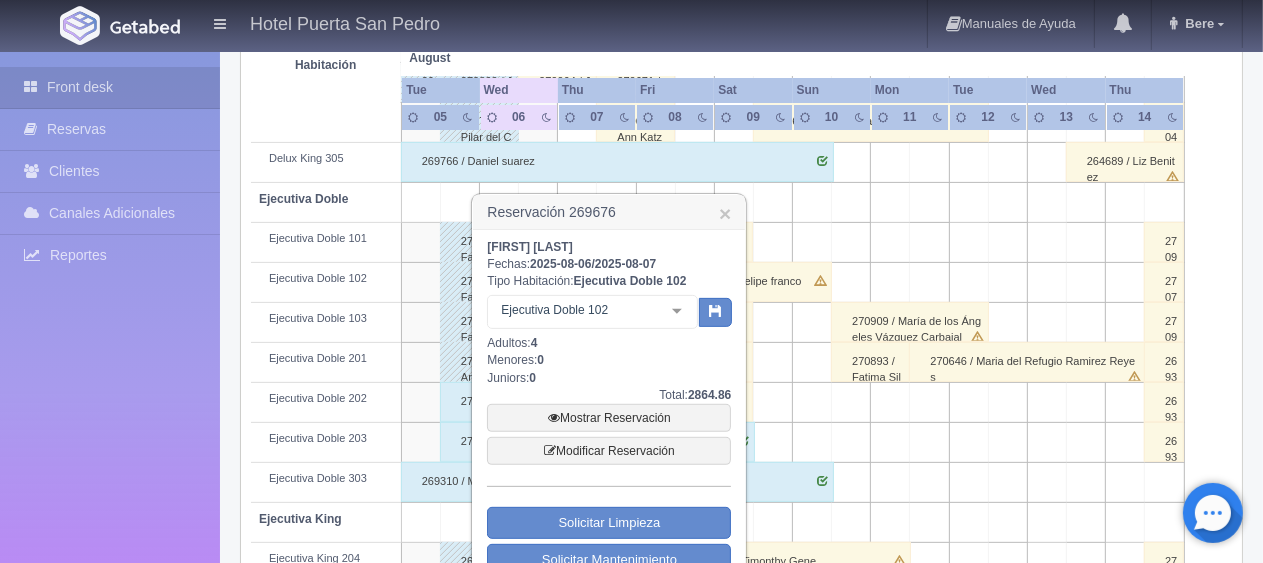 click on "Mostrar Reservación    Modificar Reservación" at bounding box center [609, 434] 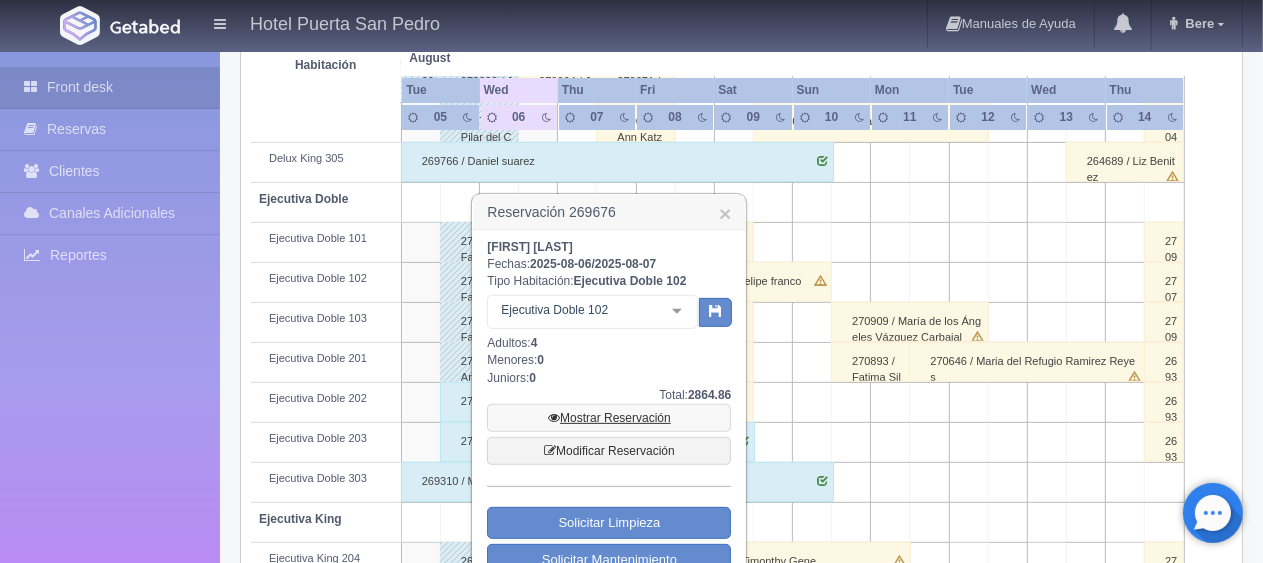 click on "Mostrar Reservación" at bounding box center [609, 418] 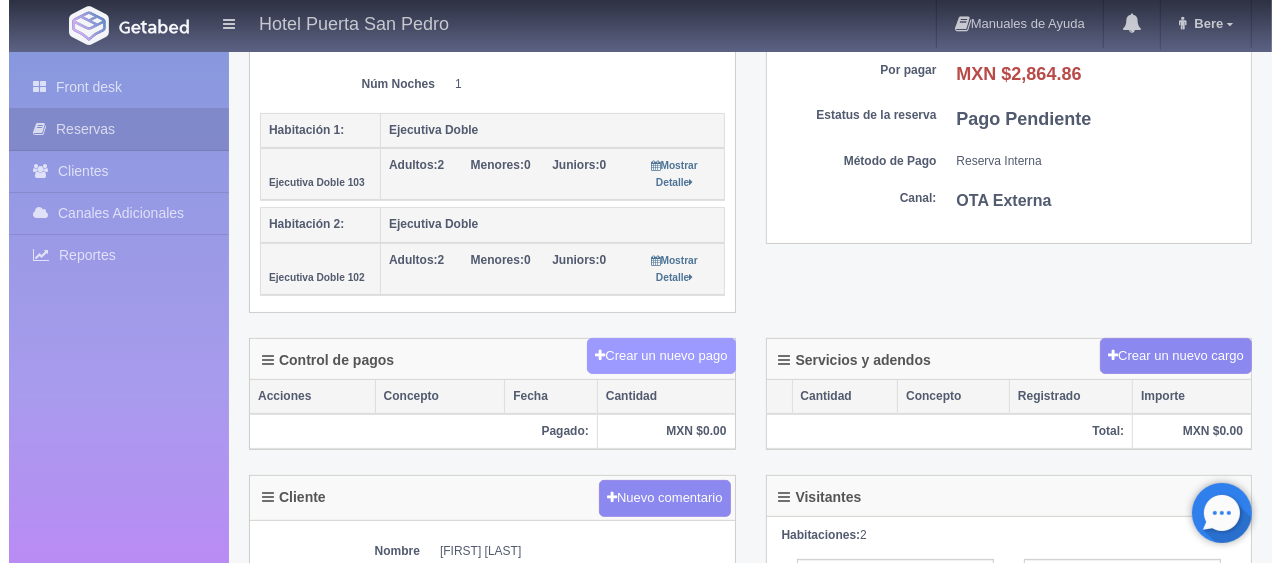 scroll, scrollTop: 400, scrollLeft: 0, axis: vertical 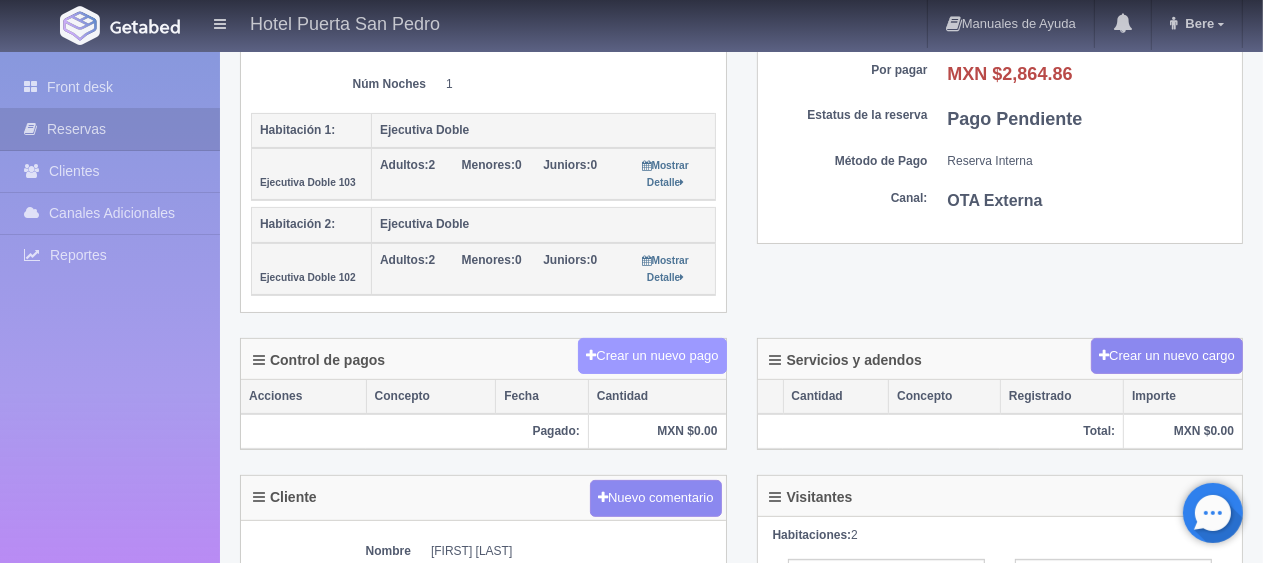 click on "Crear un nuevo pago" at bounding box center (652, 356) 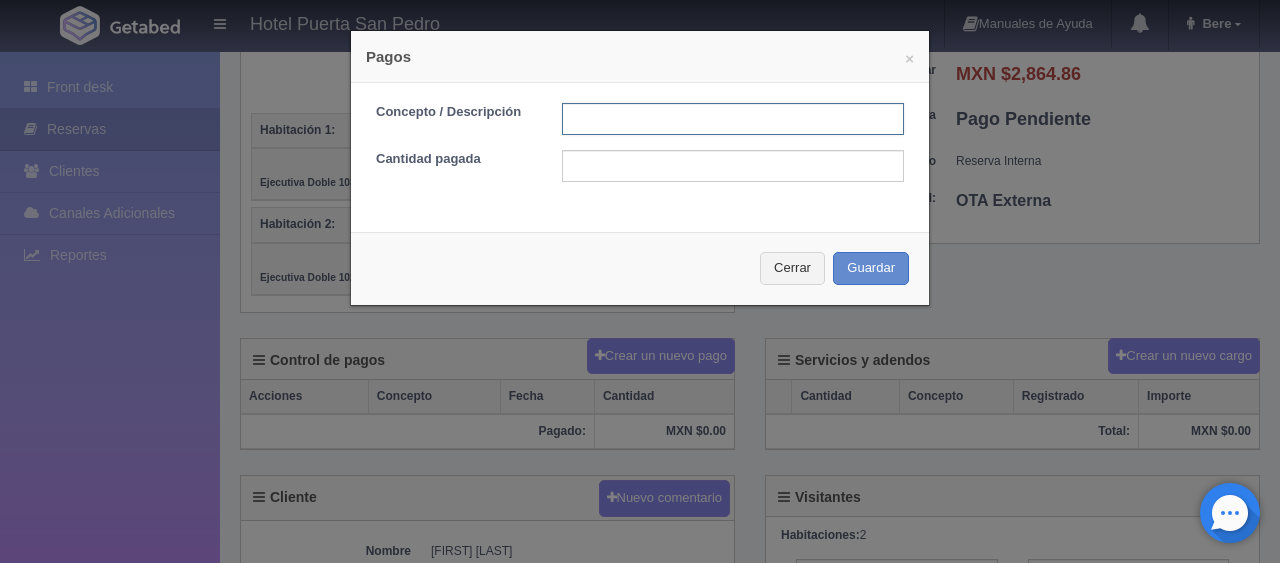 click at bounding box center [733, 119] 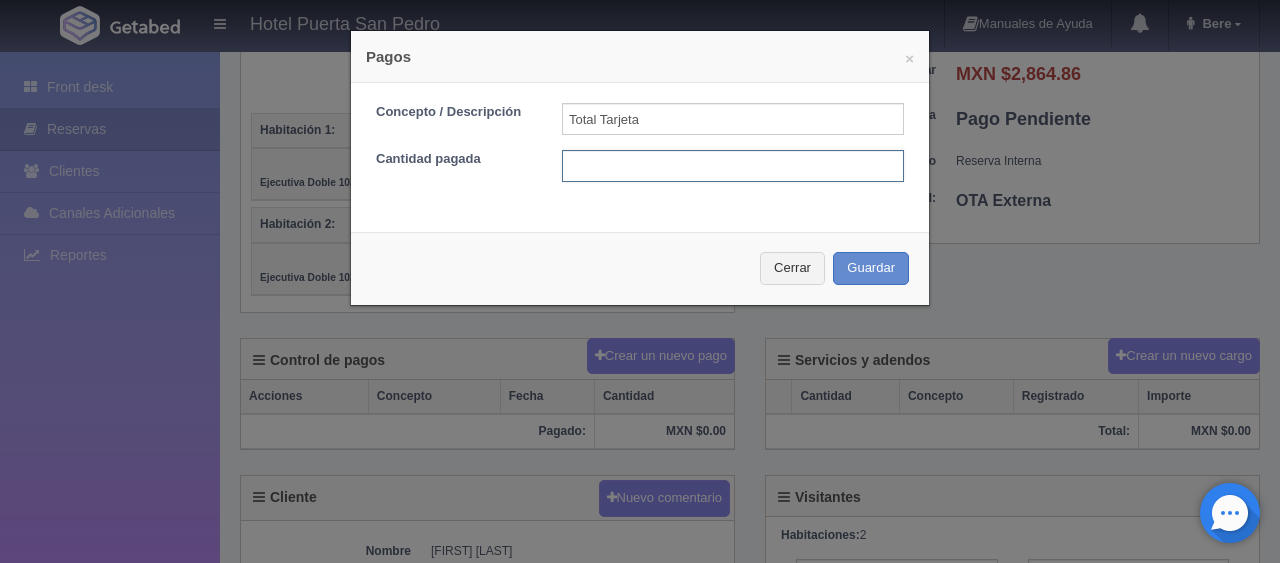 click at bounding box center [733, 166] 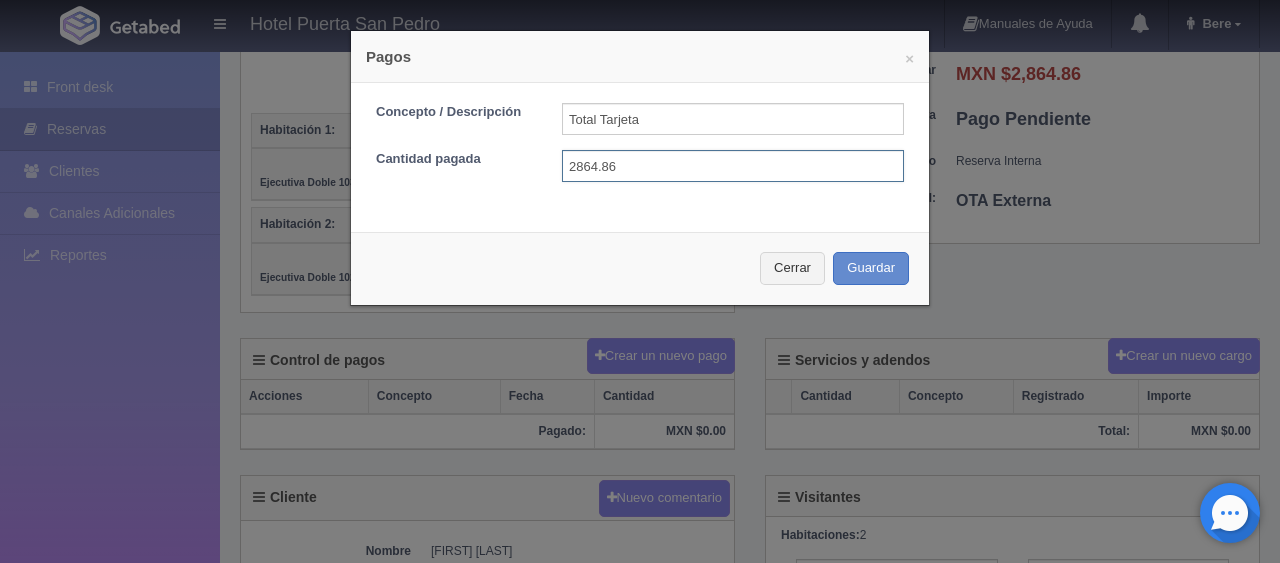 type on "2864.86" 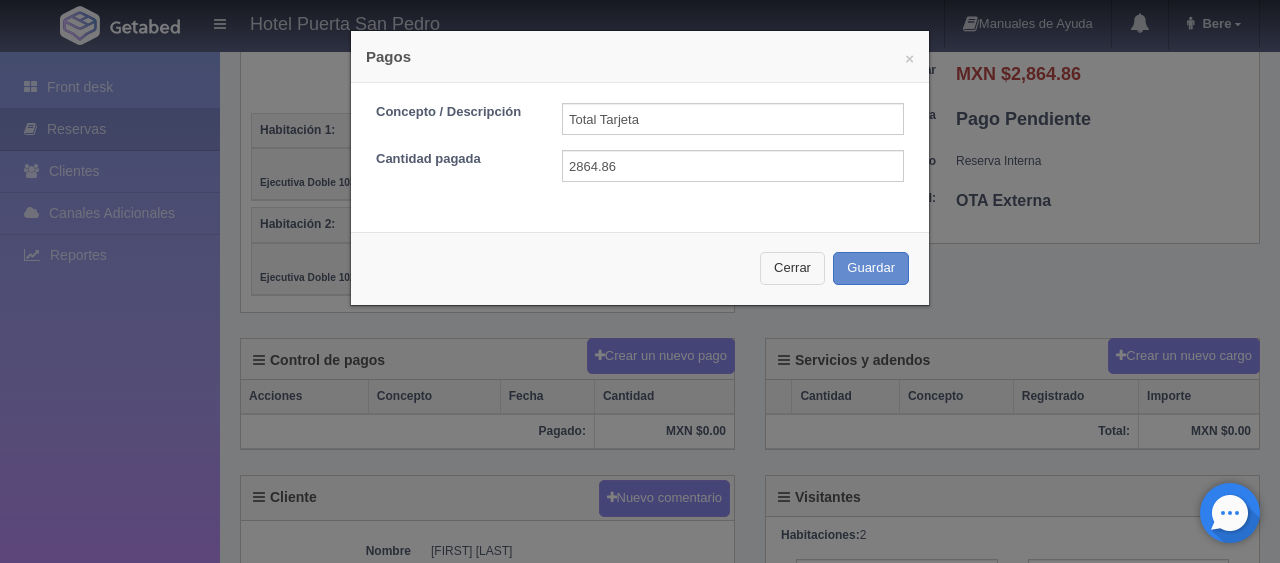 type 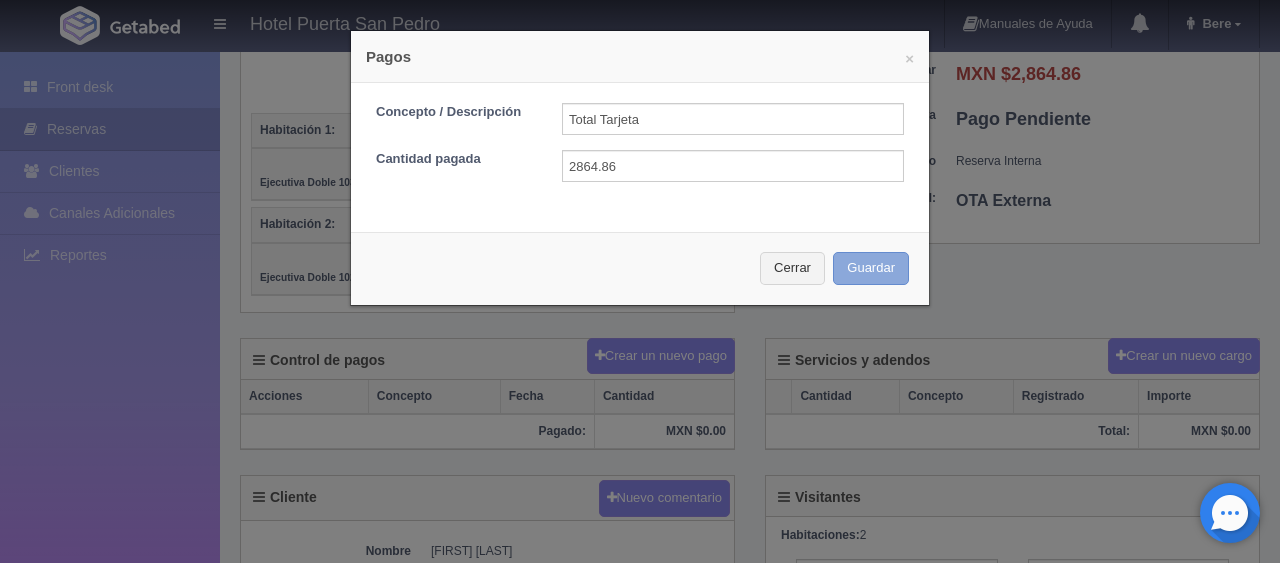 type 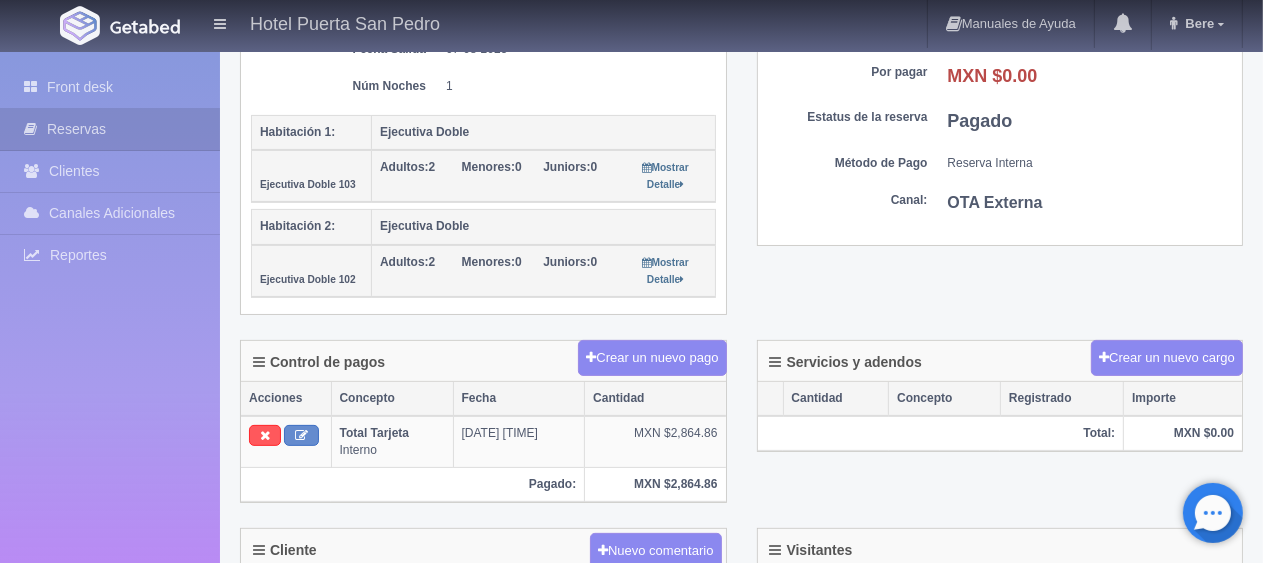 scroll, scrollTop: 0, scrollLeft: 0, axis: both 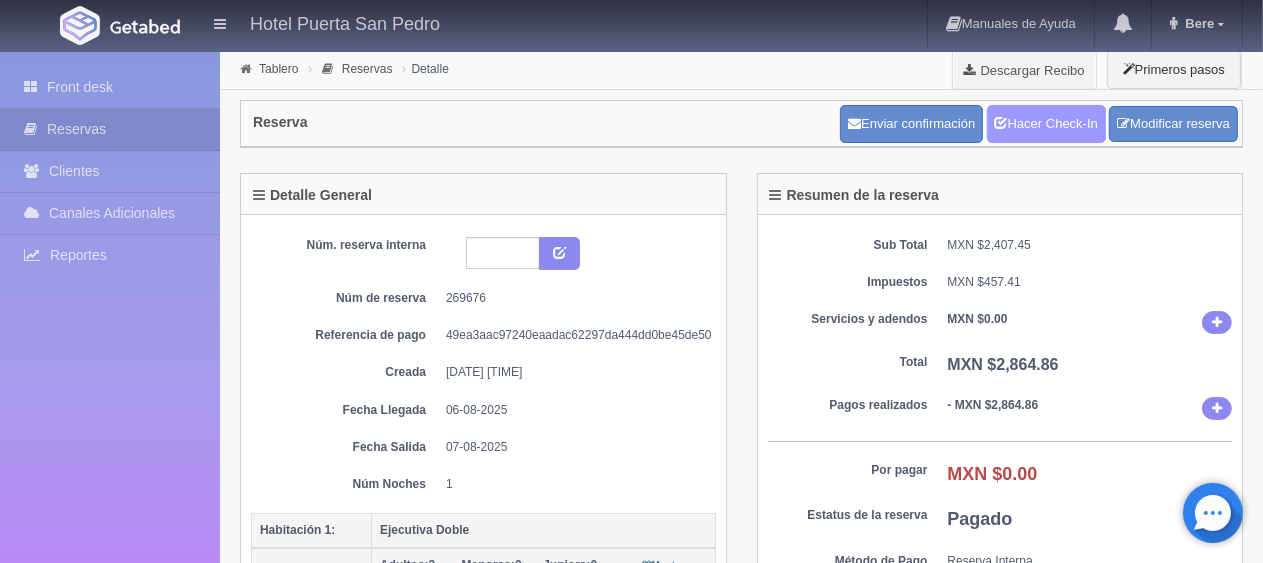 click on "Hacer Check-In" at bounding box center [1046, 124] 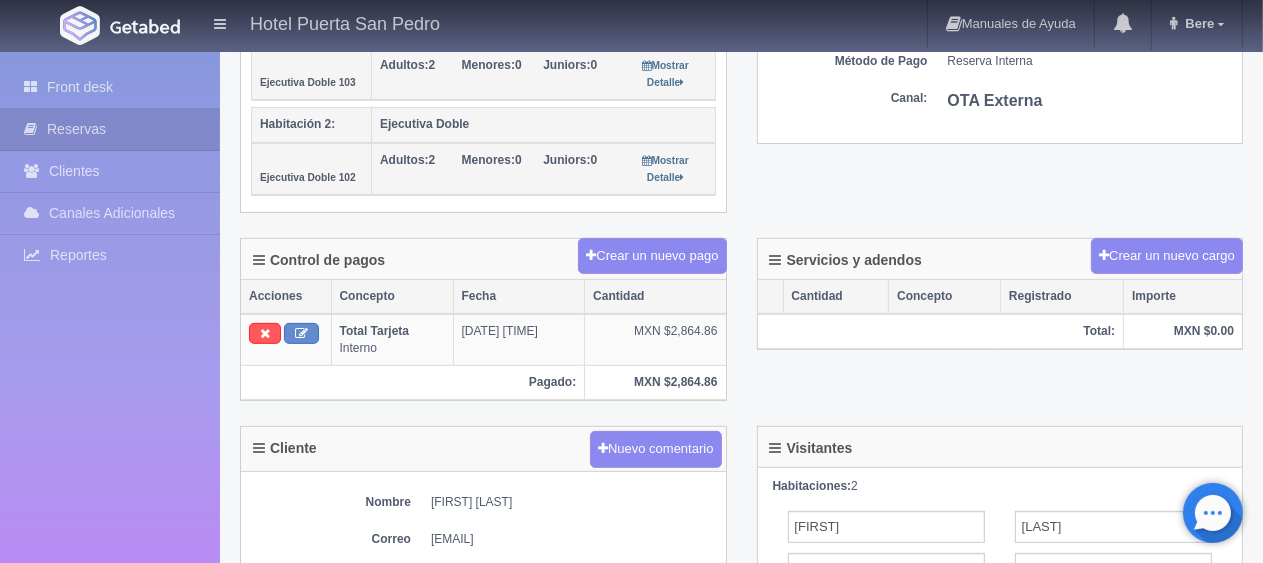 scroll, scrollTop: 0, scrollLeft: 0, axis: both 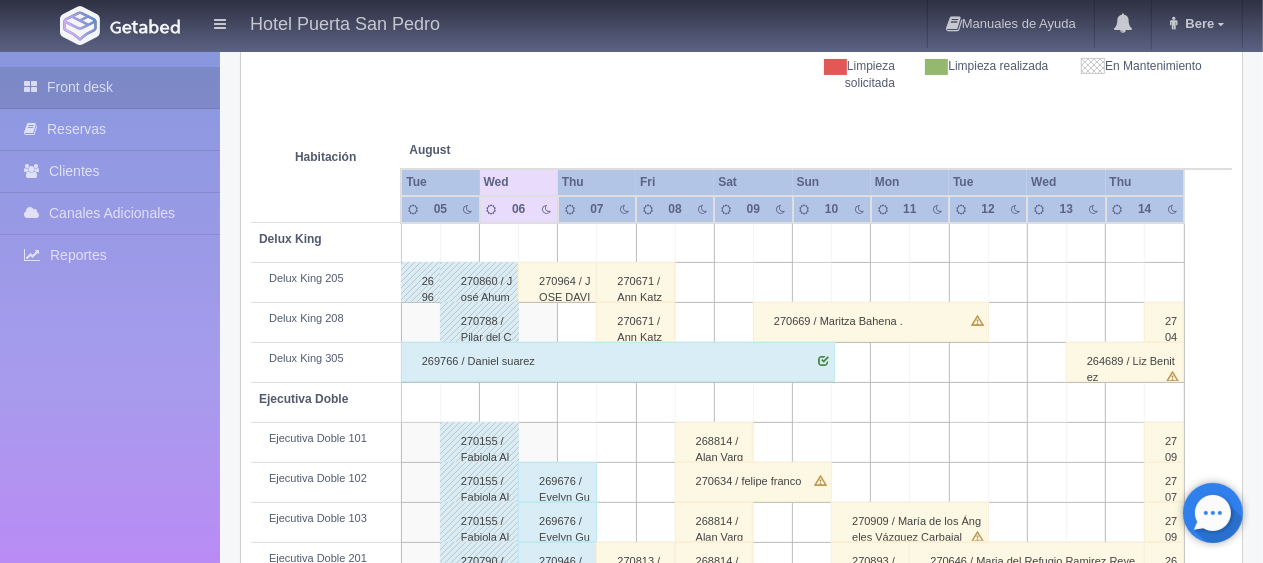 click on "270964 / JOSE DAVID GUERRERO CASTELLON" at bounding box center [557, 282] 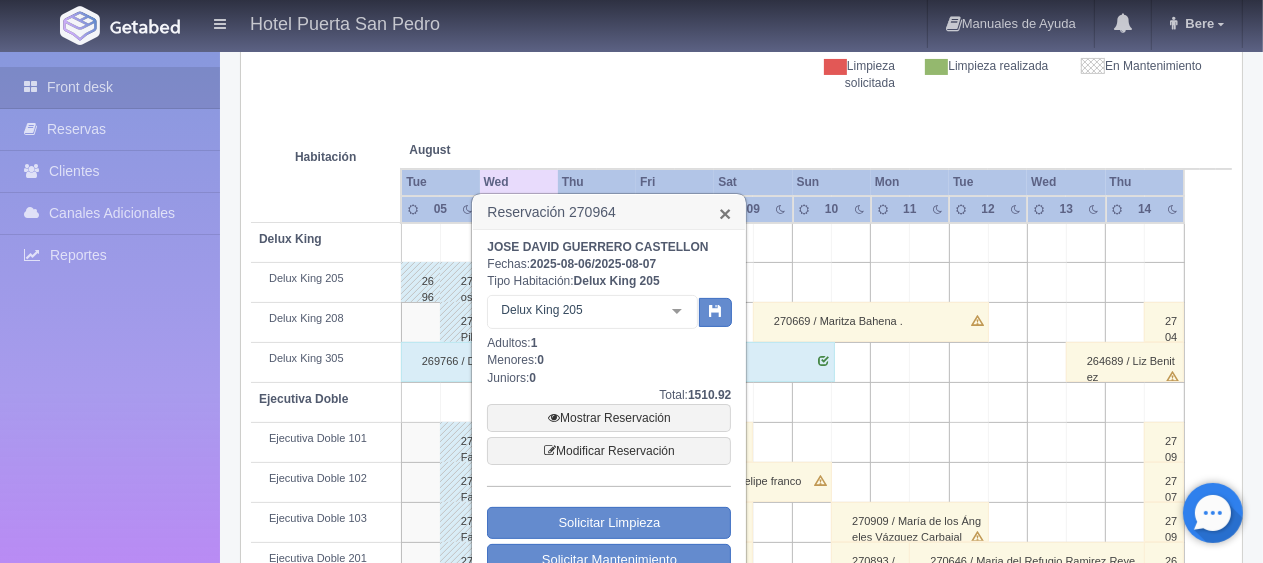 click on "×" at bounding box center (725, 213) 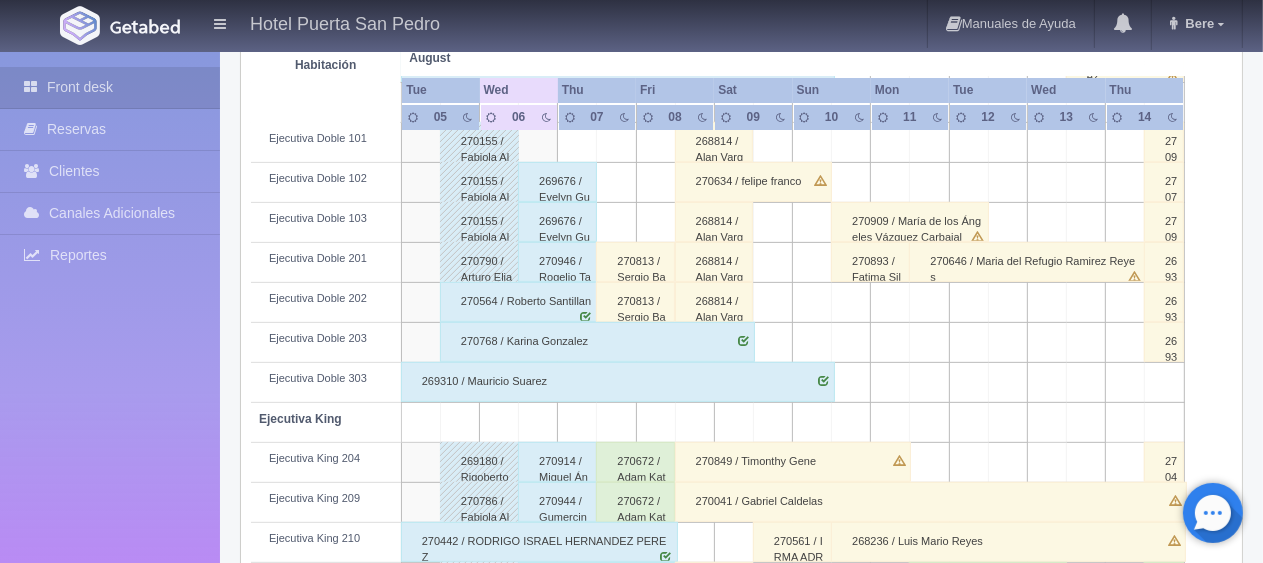 scroll, scrollTop: 1000, scrollLeft: 0, axis: vertical 